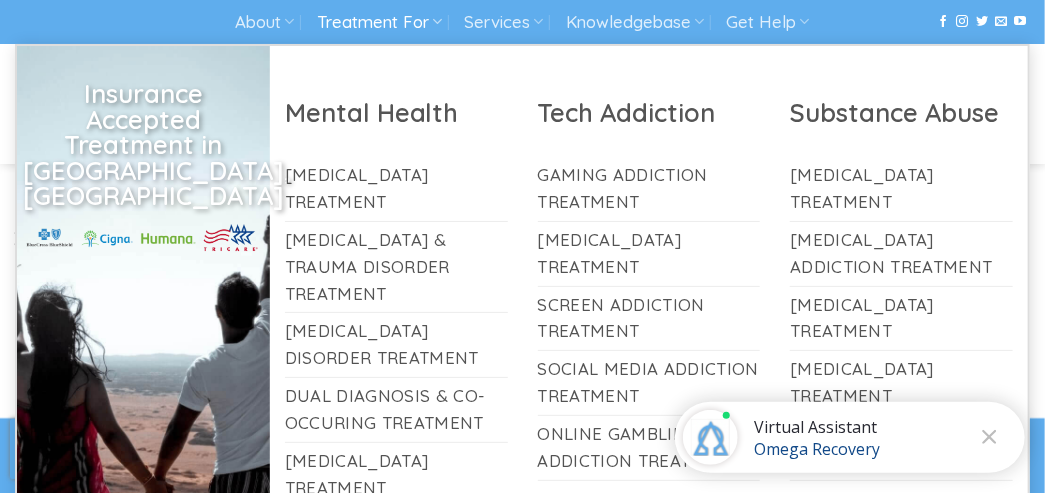 scroll, scrollTop: 0, scrollLeft: 0, axis: both 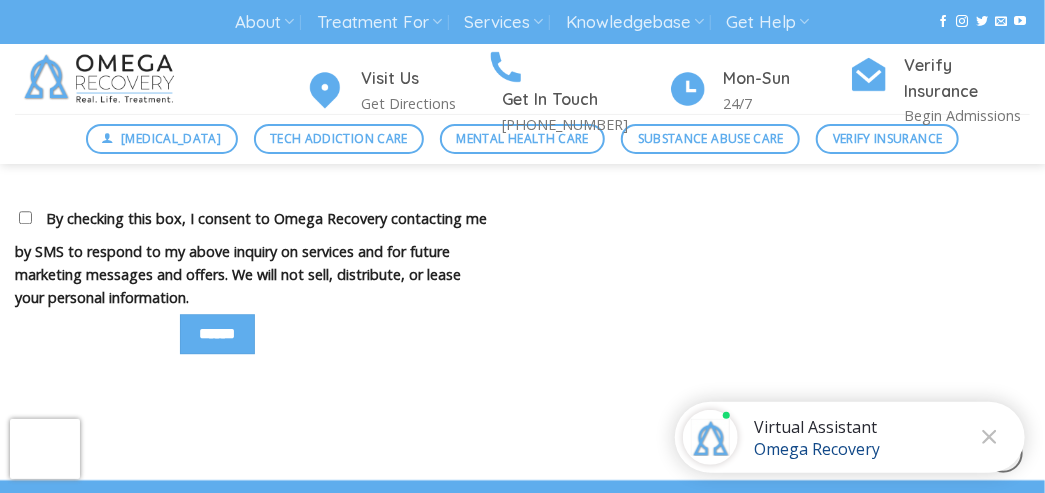 click on "Omega Recovery" at bounding box center [817, 449] 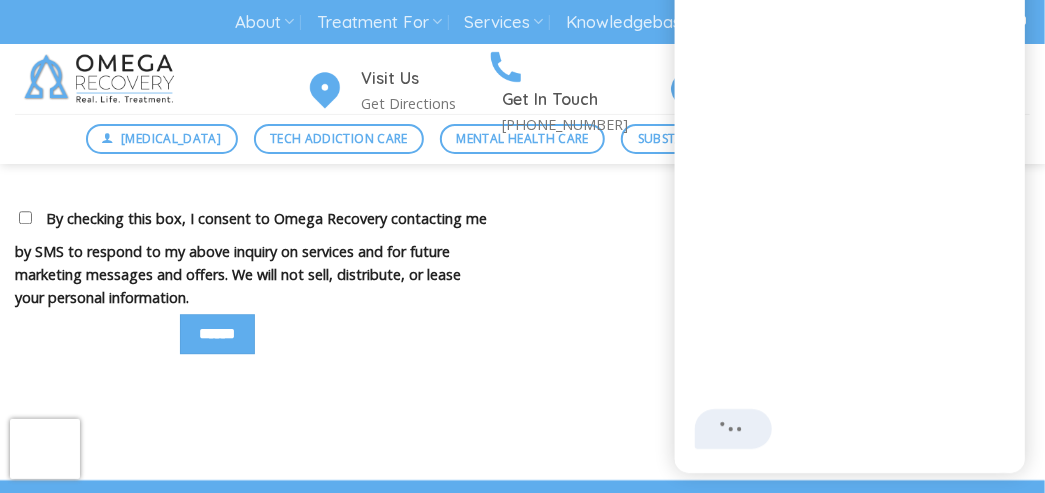 scroll, scrollTop: 40, scrollLeft: 0, axis: vertical 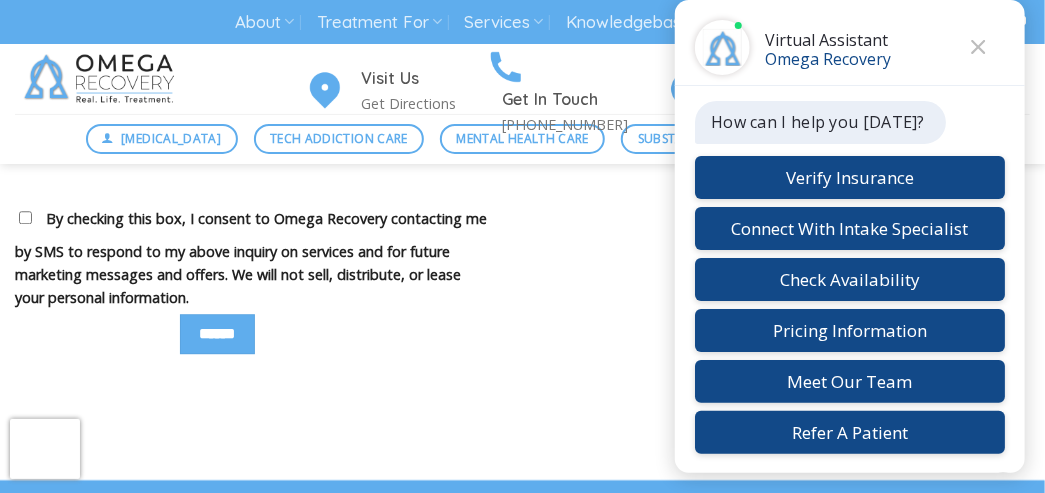 click on "How can I help you [DATE]?" at bounding box center (818, 122) 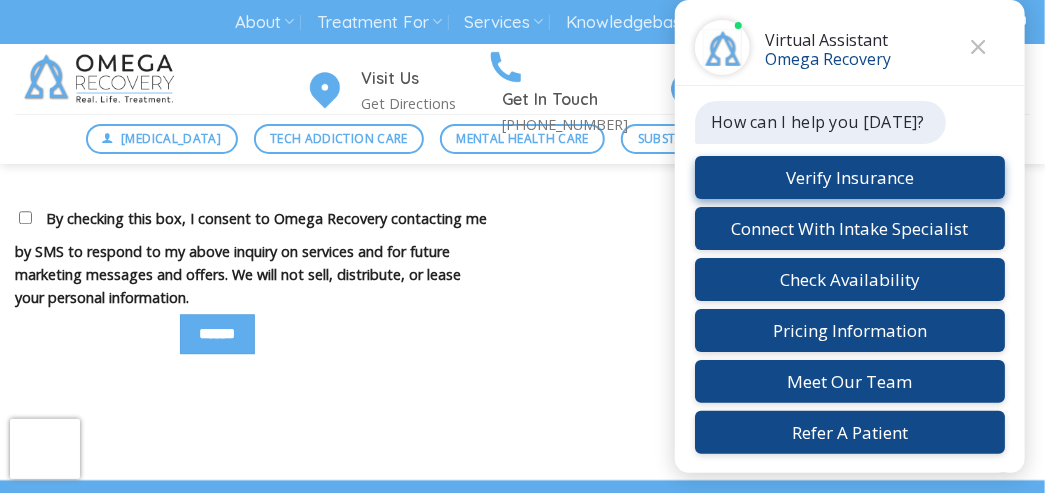 click on "Verify Insurance" at bounding box center [850, 177] 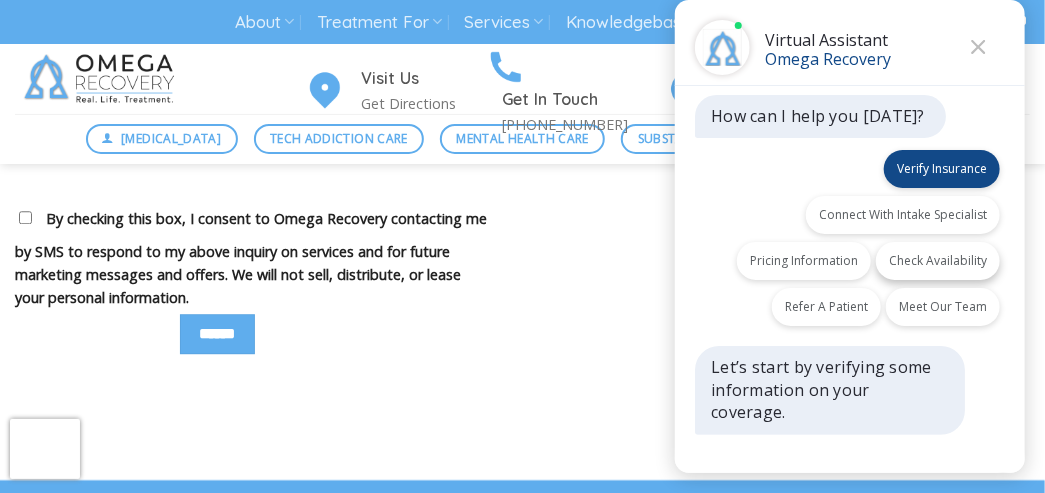 scroll, scrollTop: 46, scrollLeft: 0, axis: vertical 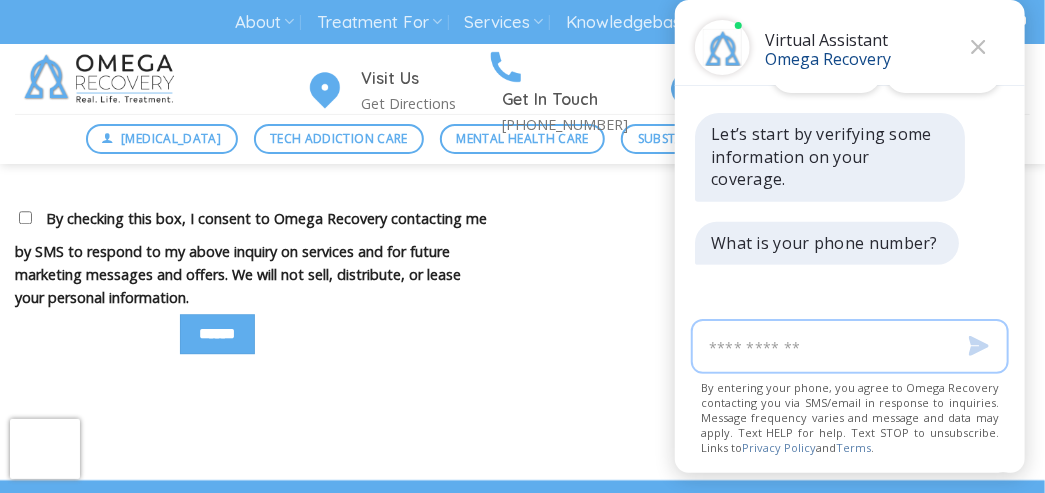 click at bounding box center [850, 346] 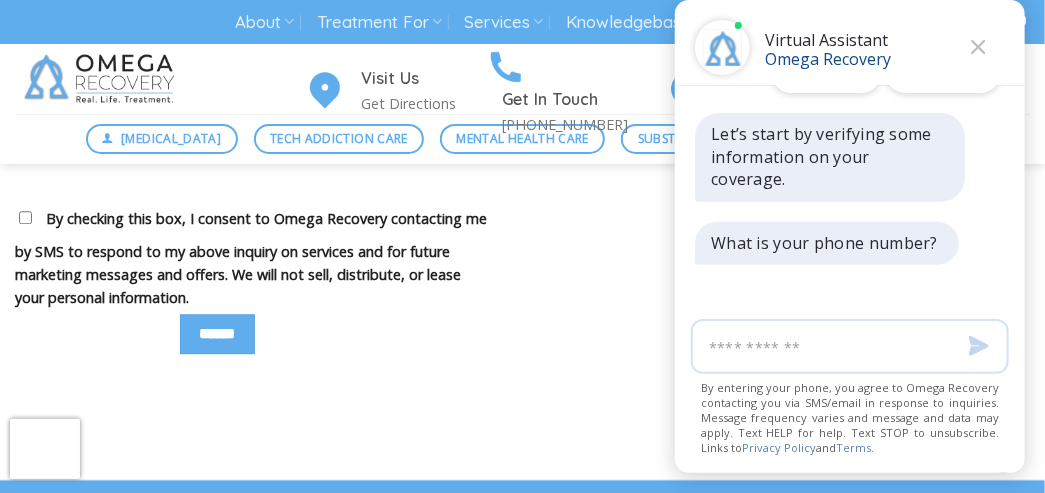 click on "Load History How can I help you [DATE]? Verify Insurance Connect With Intake Specialist Check Availability Pricing Information Meet Our Team Refer A Patient Let’s start by verifying some information on your coverage. What is your phone number?" at bounding box center (850, 194) 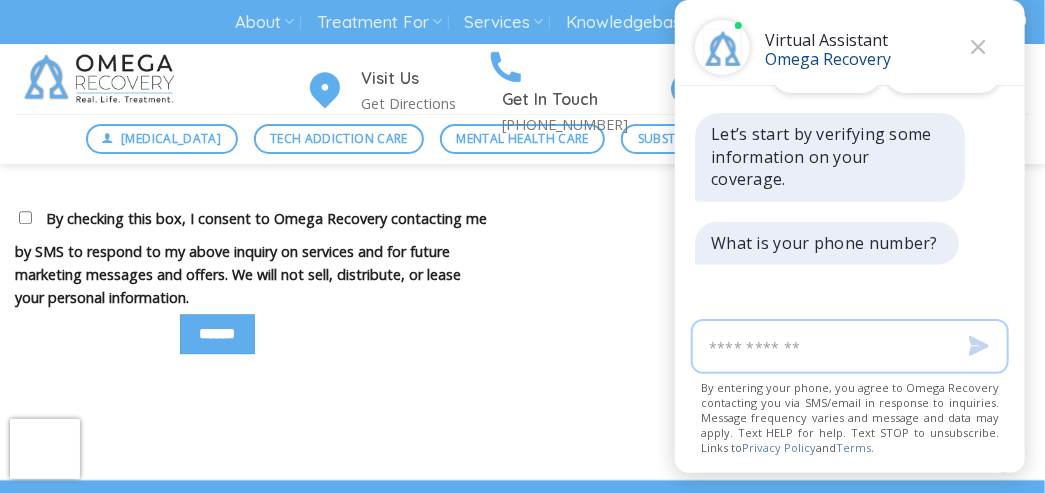 drag, startPoint x: 768, startPoint y: 299, endPoint x: 769, endPoint y: 345, distance: 46.010868 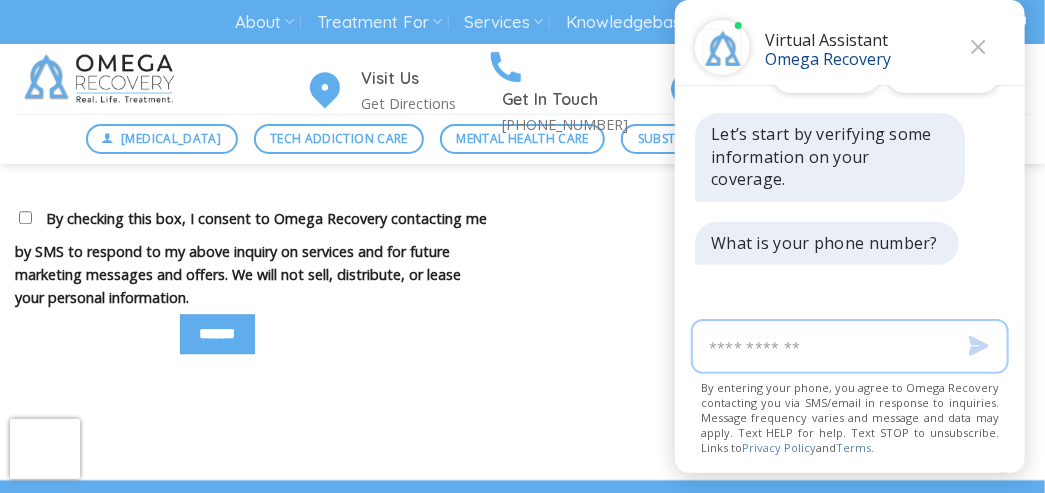 click at bounding box center [850, 346] 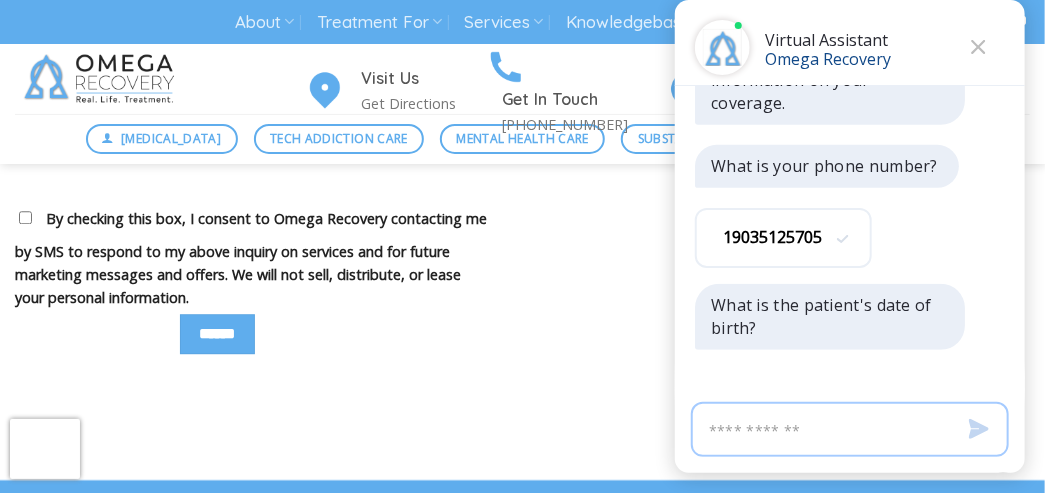scroll, scrollTop: 380, scrollLeft: 0, axis: vertical 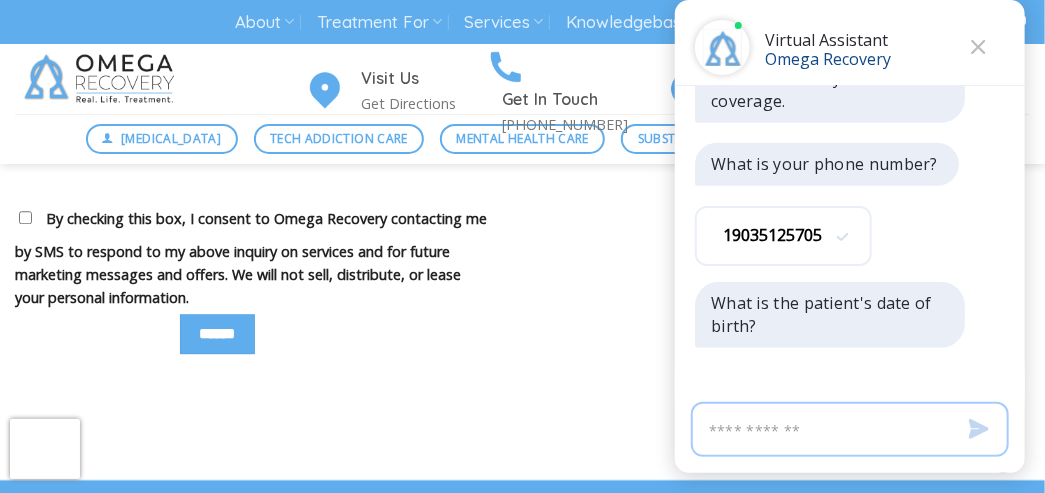 click at bounding box center (850, 429) 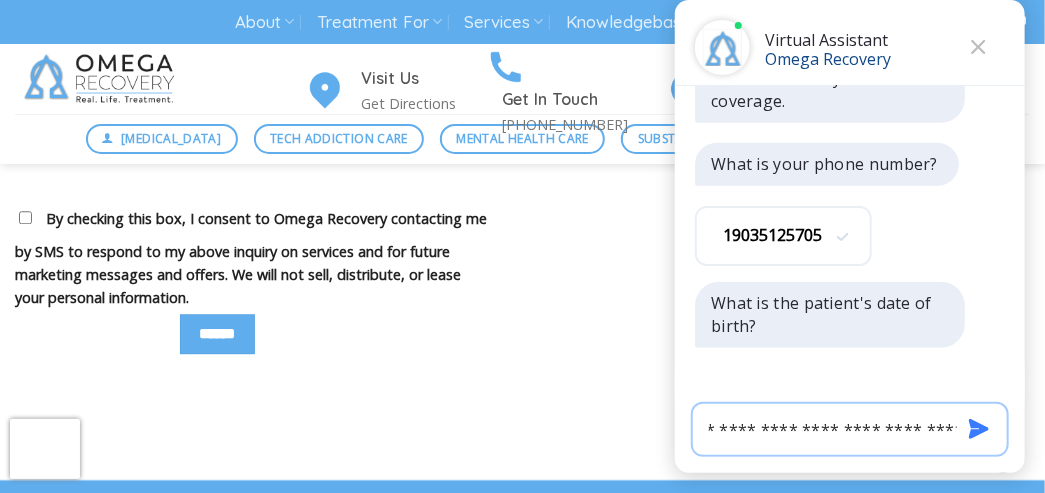 type on "**********" 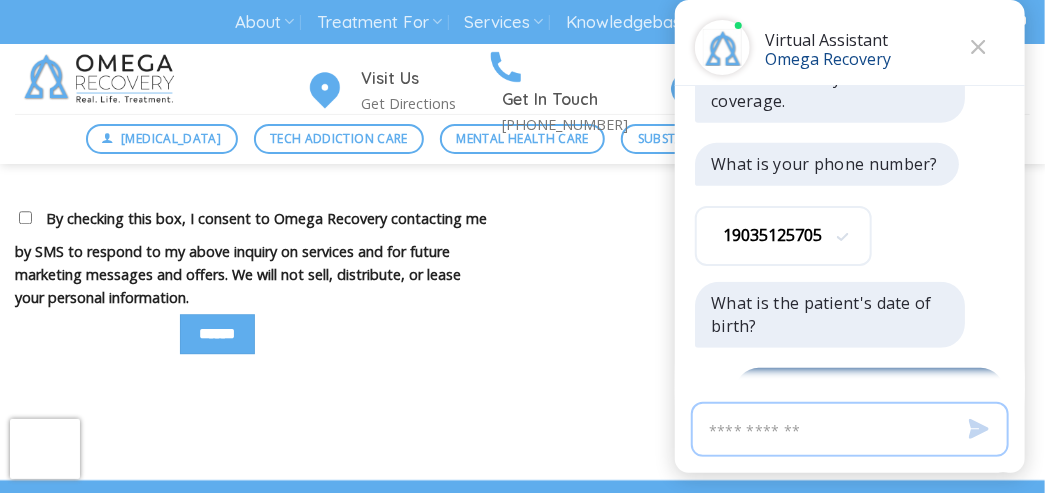 scroll, scrollTop: 0, scrollLeft: 0, axis: both 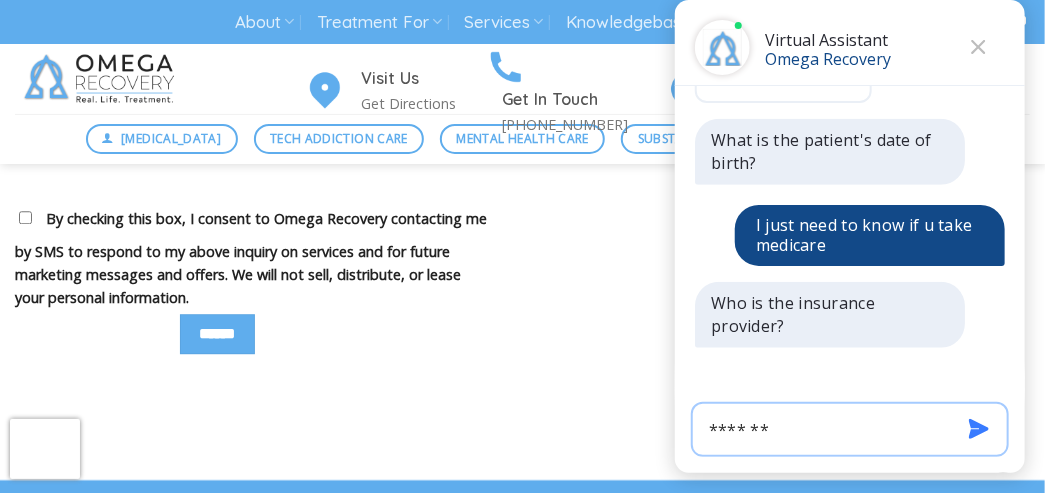type on "********" 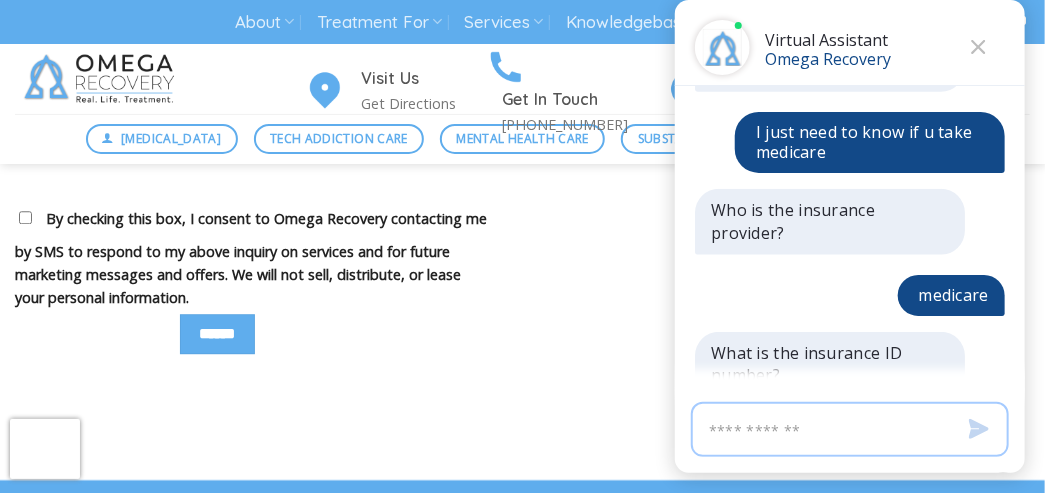 scroll, scrollTop: 685, scrollLeft: 0, axis: vertical 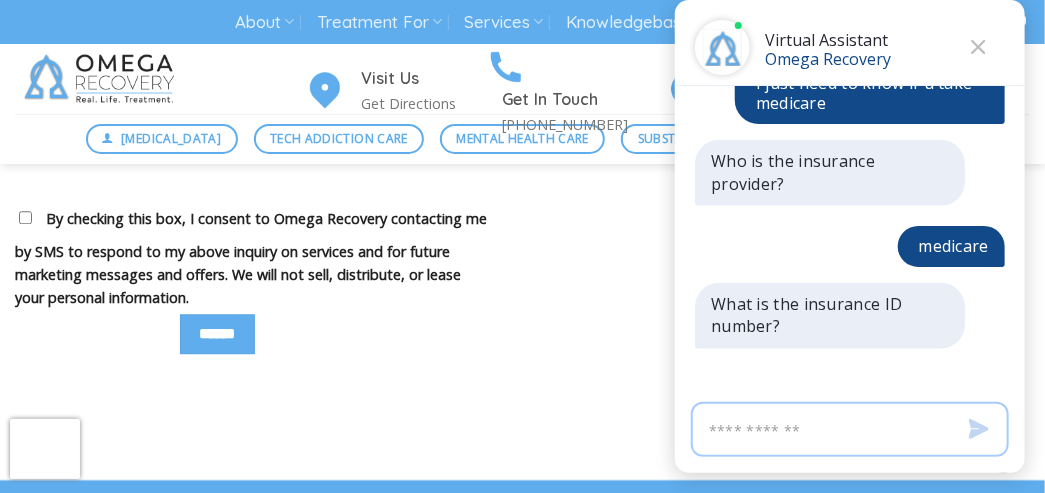 type on "*" 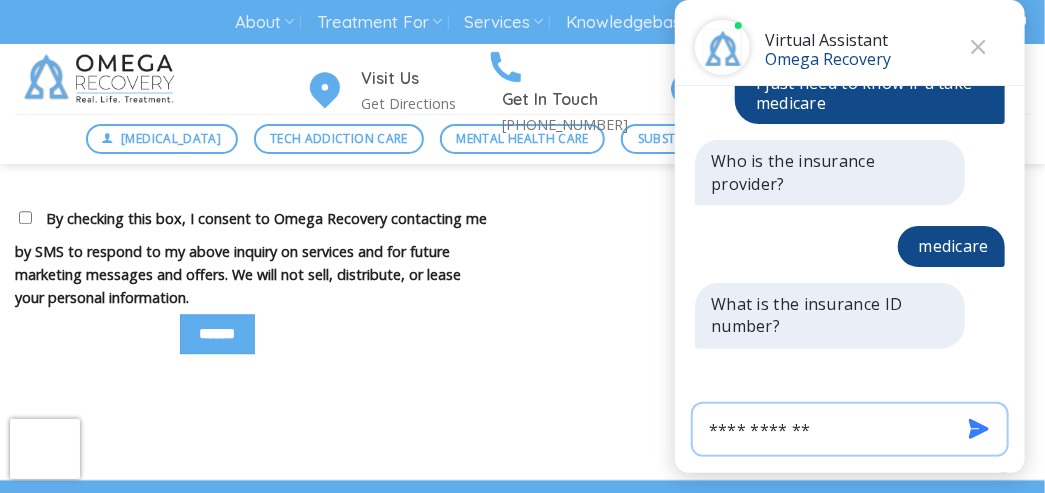 type on "**********" 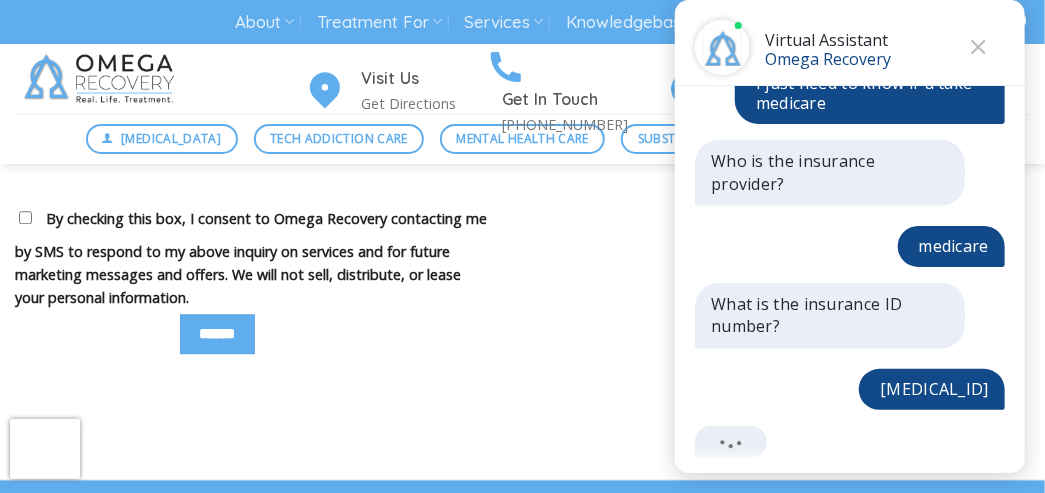 scroll, scrollTop: 692, scrollLeft: 0, axis: vertical 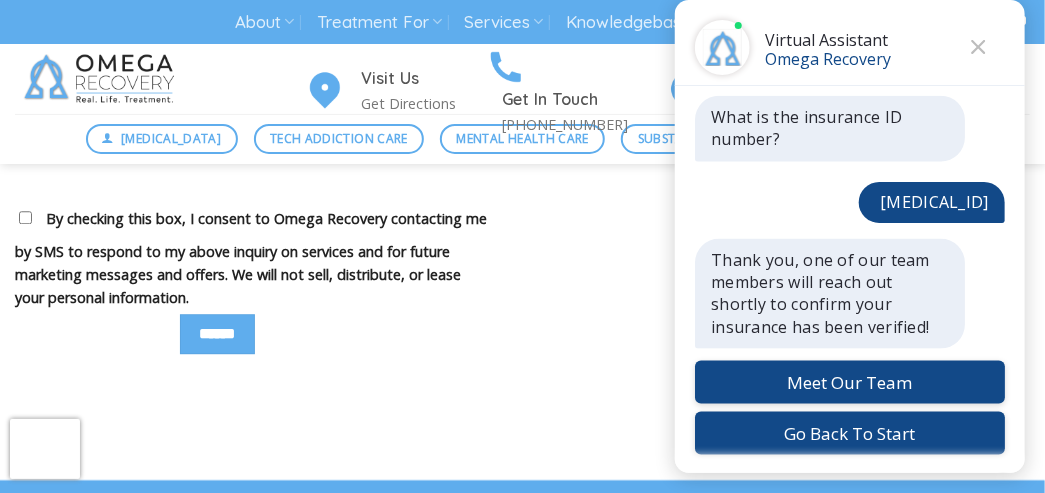 click on "What Makes Omega Recovery Unique
At Omega Recovery, we offer our clients the latest in mental health treatment through our community integrated treatment program. Traditional mental health centers put the struggling individual in an artificial treatment bubble where it’s relatively easy to get well, but inevitably when that client leaves treatment, they are unprepared to deal with the stress of everyday life.
Insurance Providers we Accept" at bounding box center (784, -116) 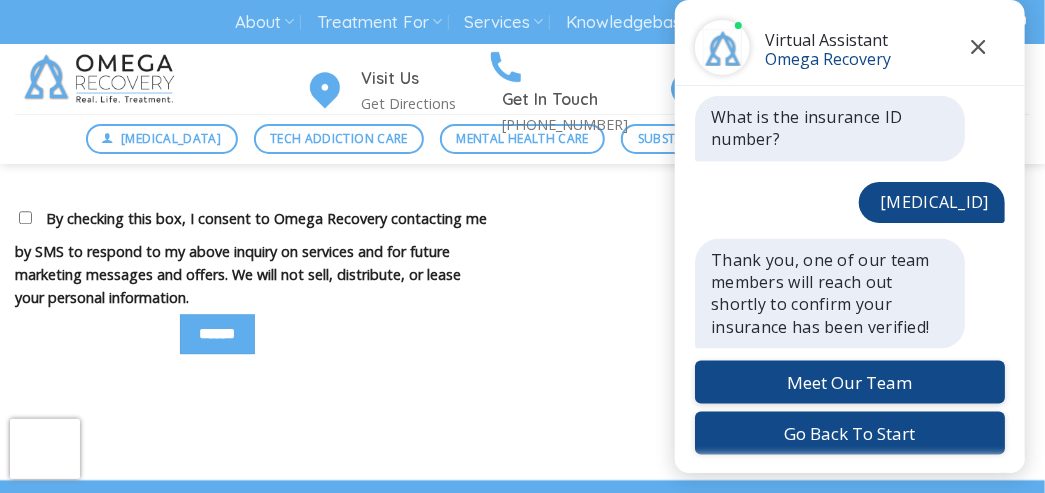click 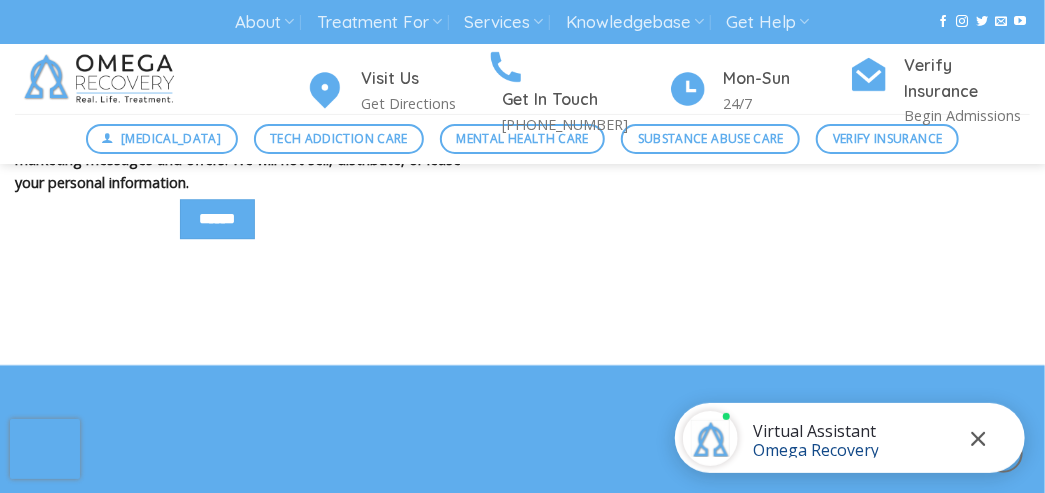 scroll, scrollTop: 1887, scrollLeft: 0, axis: vertical 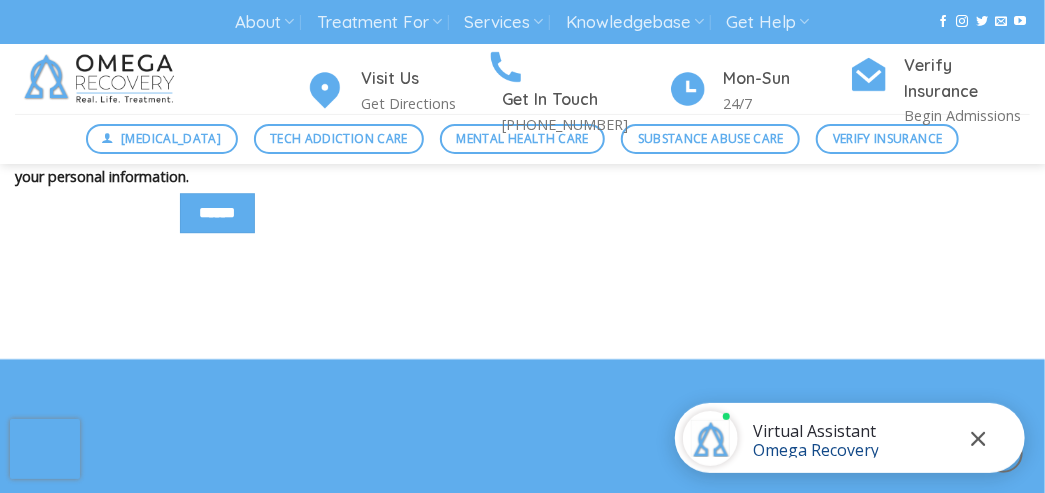 click 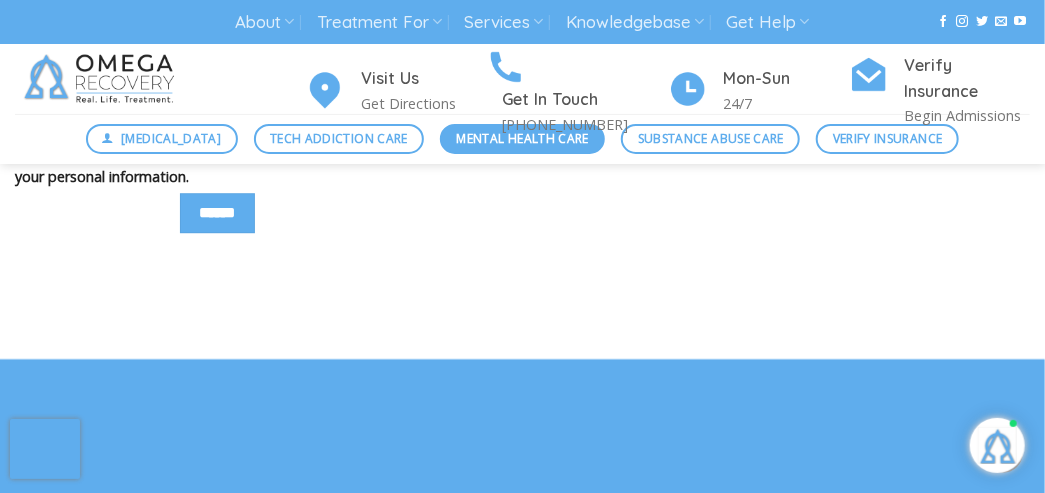 click on "Mental Health Care" at bounding box center (523, 138) 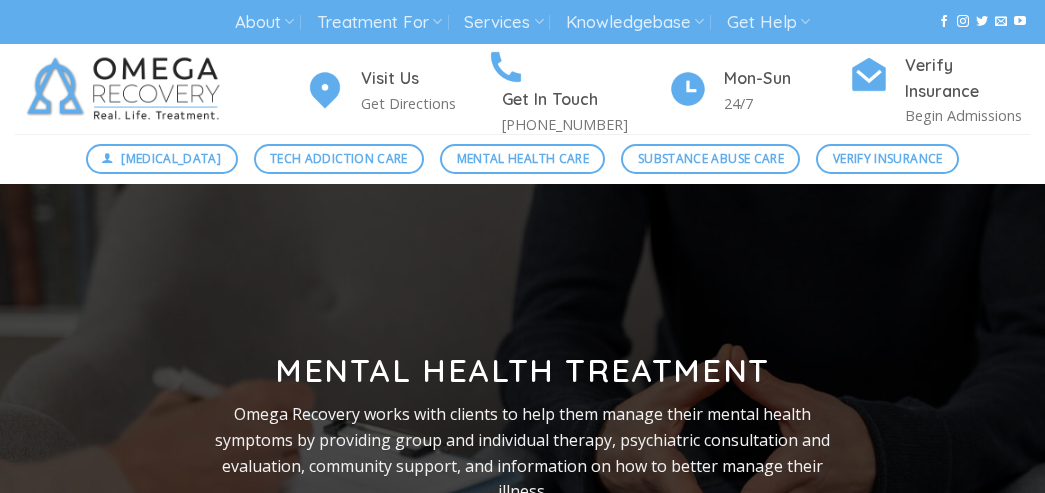 scroll, scrollTop: 0, scrollLeft: 0, axis: both 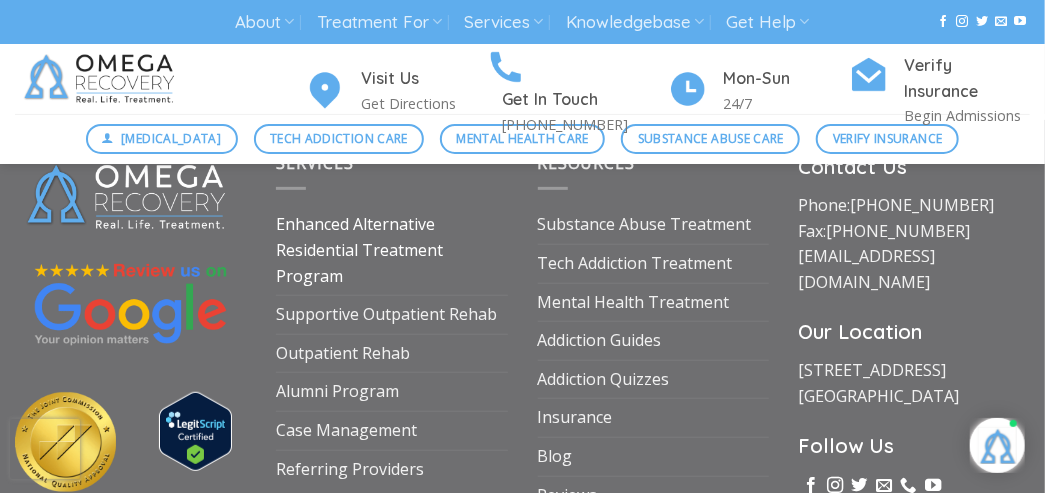 click on "Enhanced Alternative Residential Treatment Program" at bounding box center (391, 250) 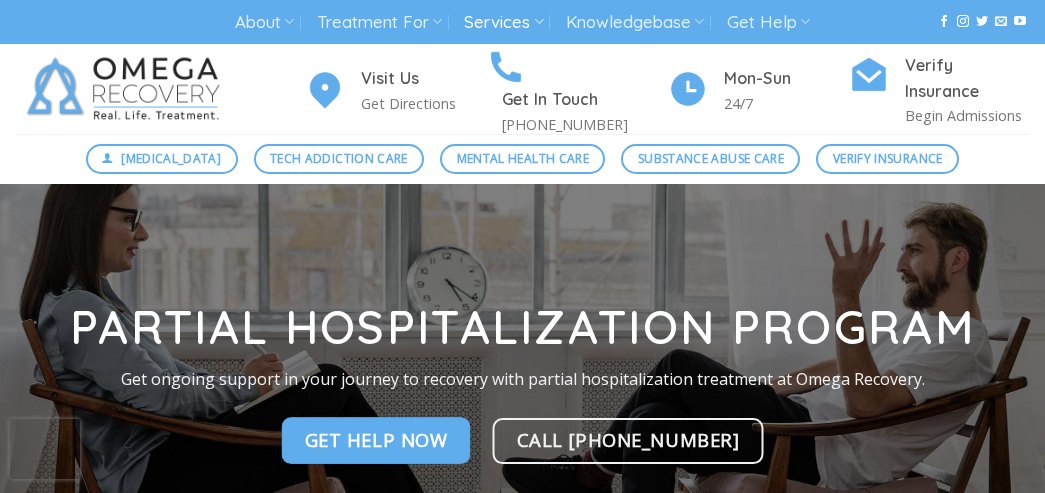 scroll, scrollTop: 0, scrollLeft: 0, axis: both 